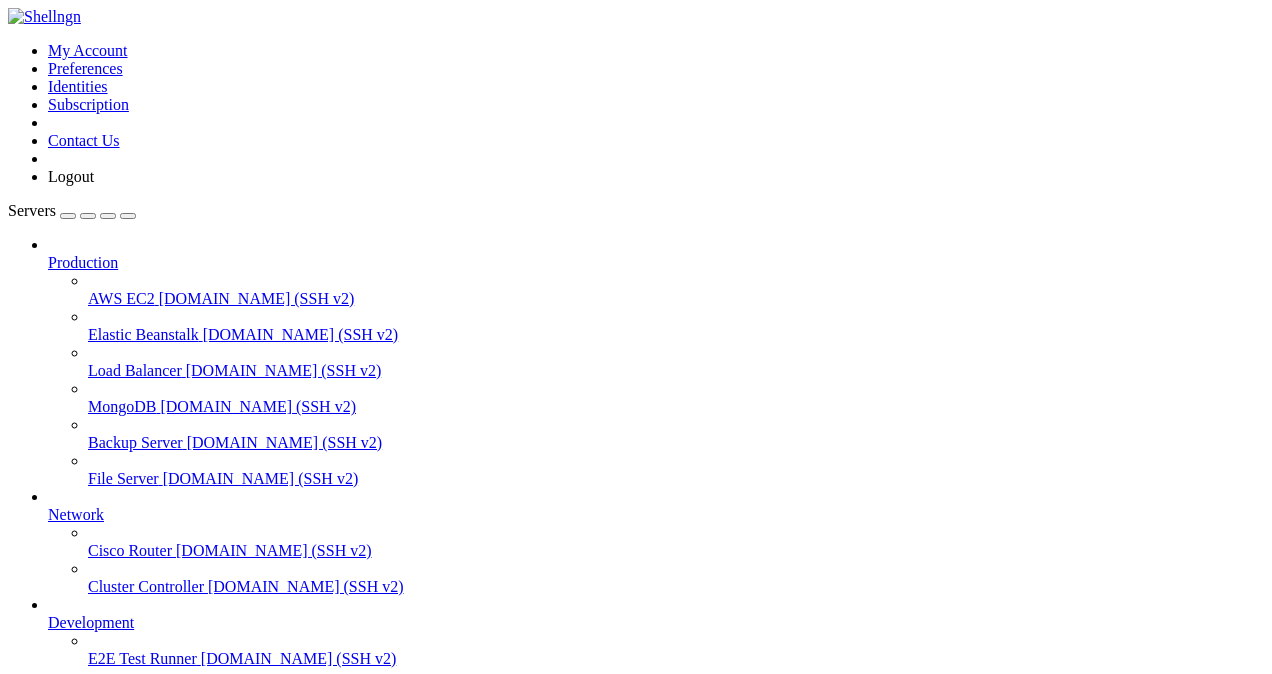 scroll, scrollTop: 0, scrollLeft: 0, axis: both 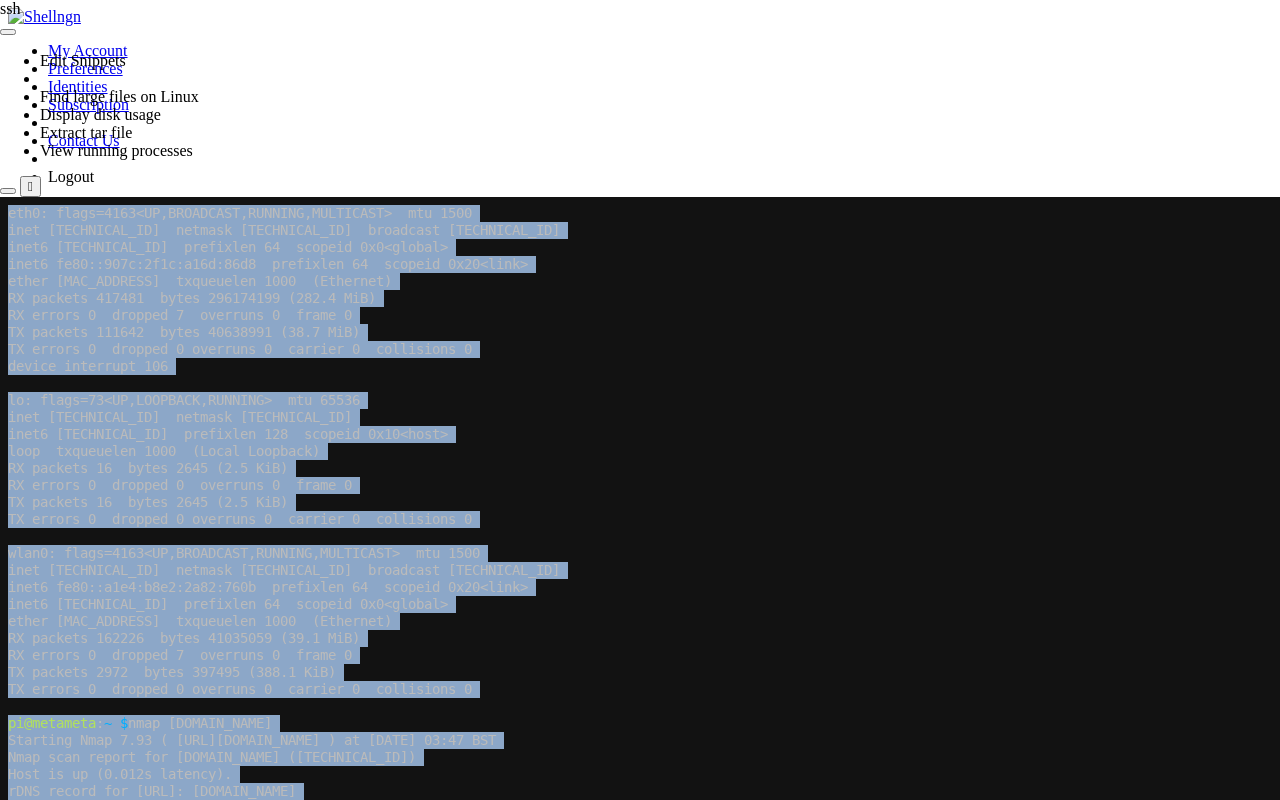 drag, startPoint x: 40, startPoint y: 908, endPoint x: 5, endPoint y: 905, distance: 35.128338 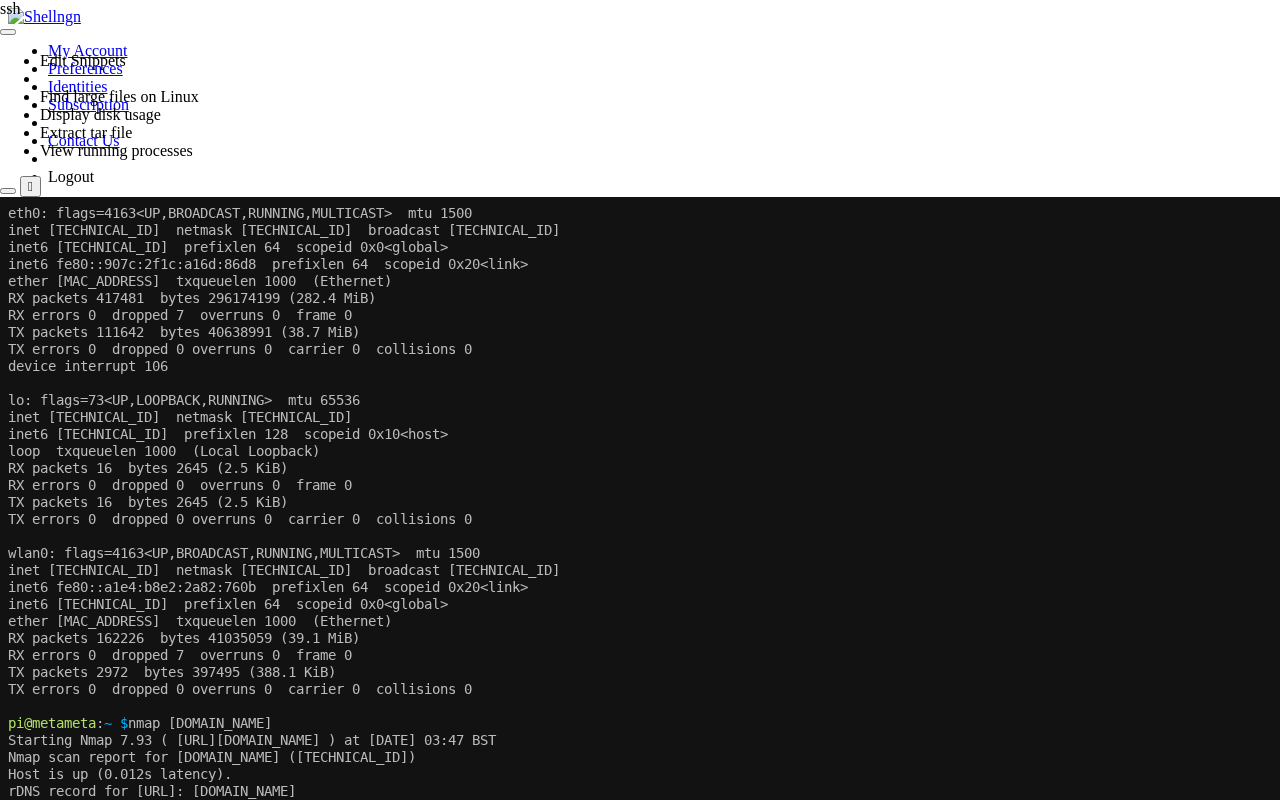click 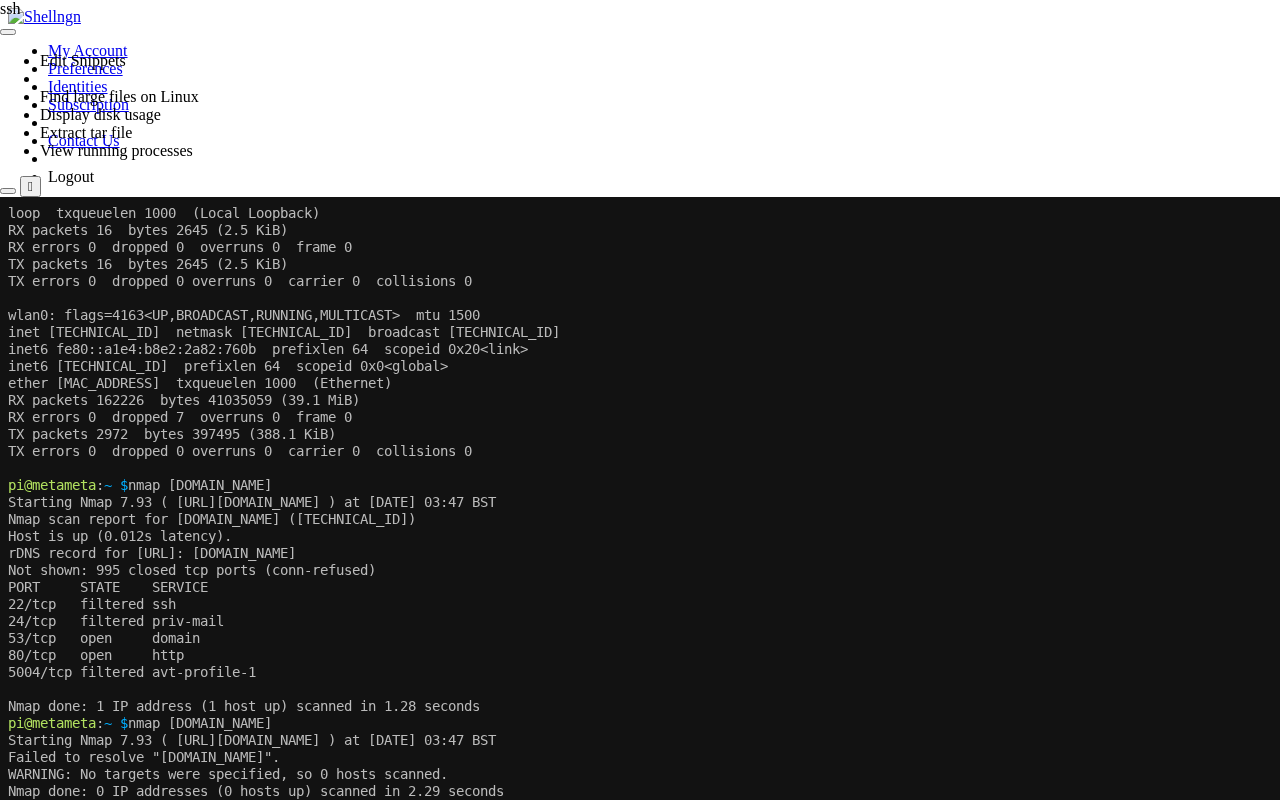 scroll, scrollTop: 4896, scrollLeft: 0, axis: vertical 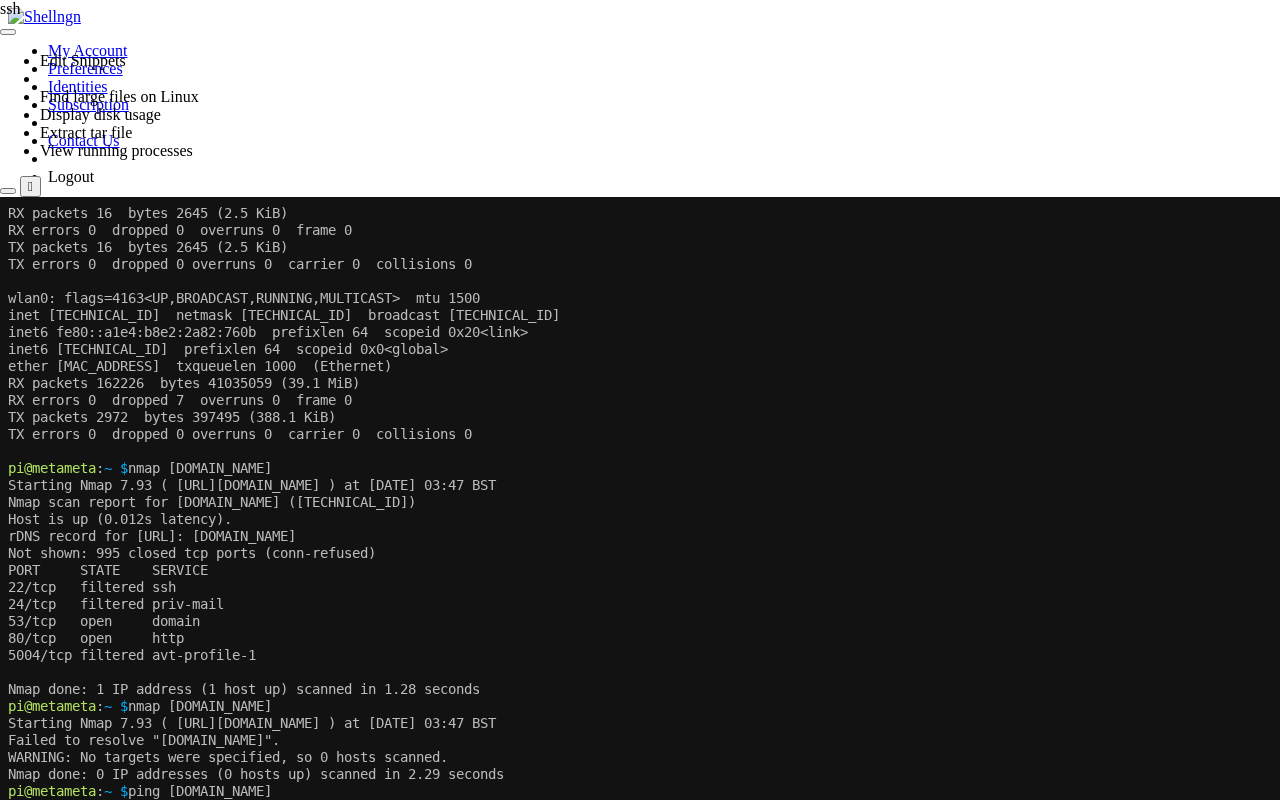 copy on "kix06s10-in-x0e.1e100.net" 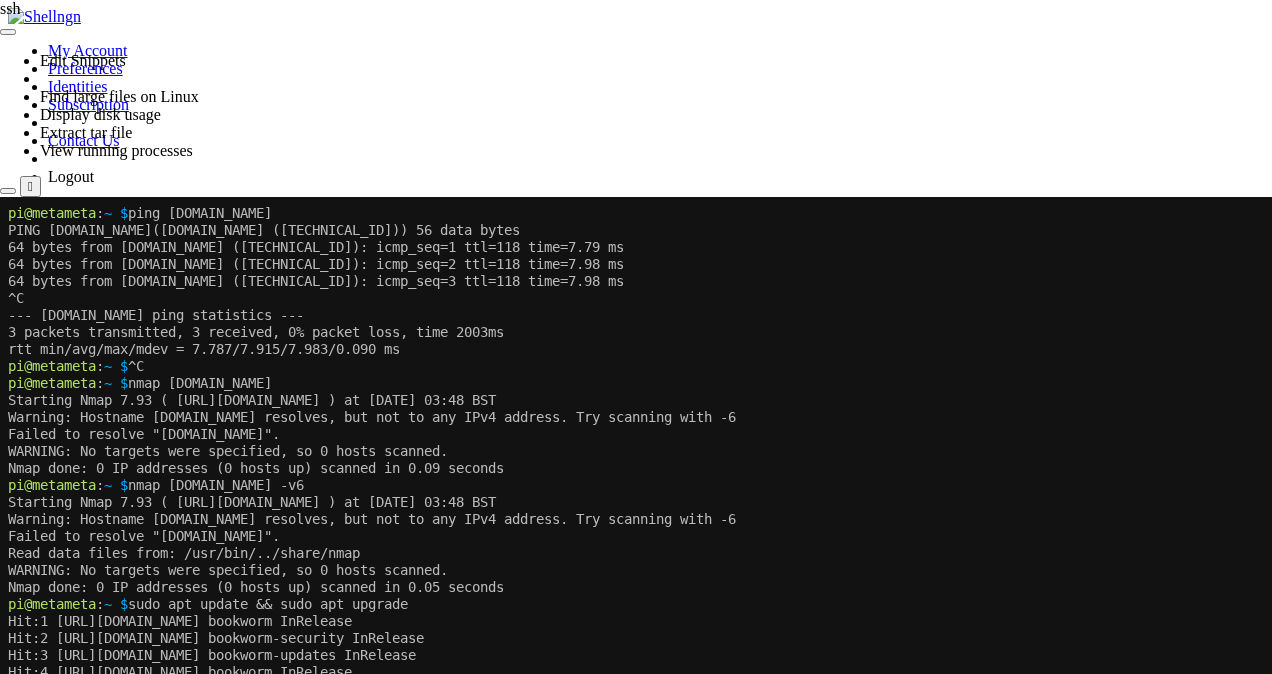 scroll, scrollTop: 5542, scrollLeft: 0, axis: vertical 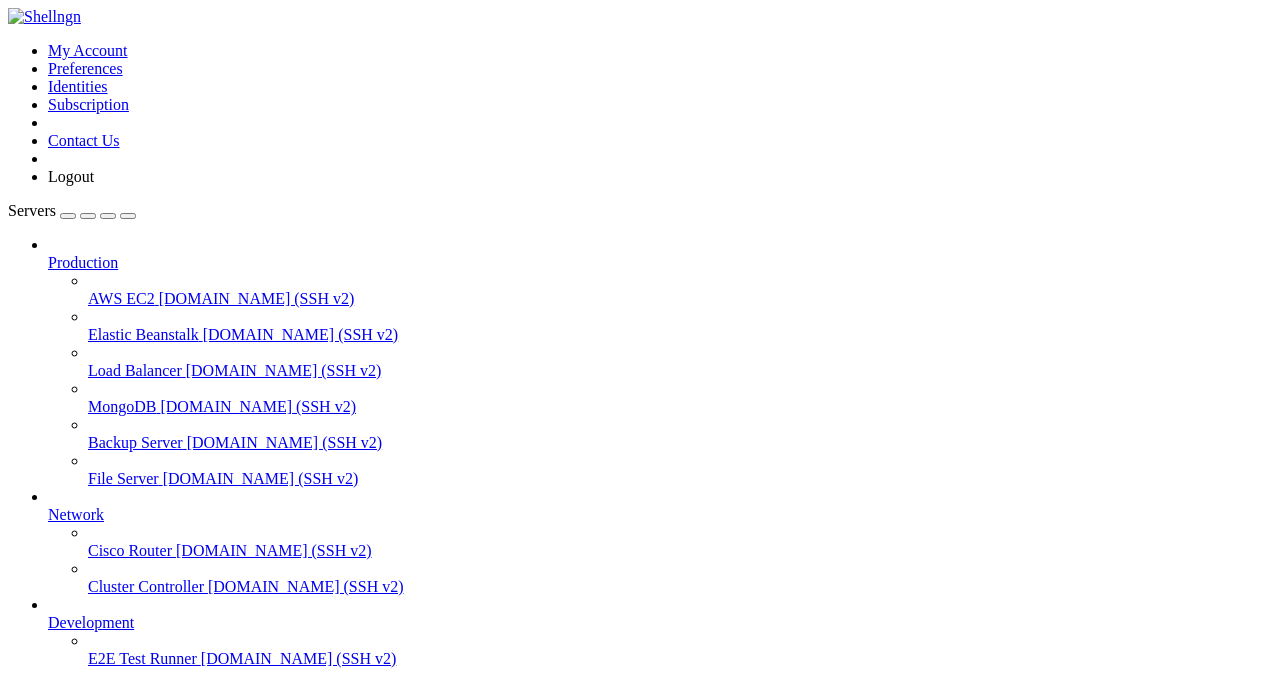 click on "[DOMAIN_NAME] (SSH v2)" at bounding box center (170, 694) 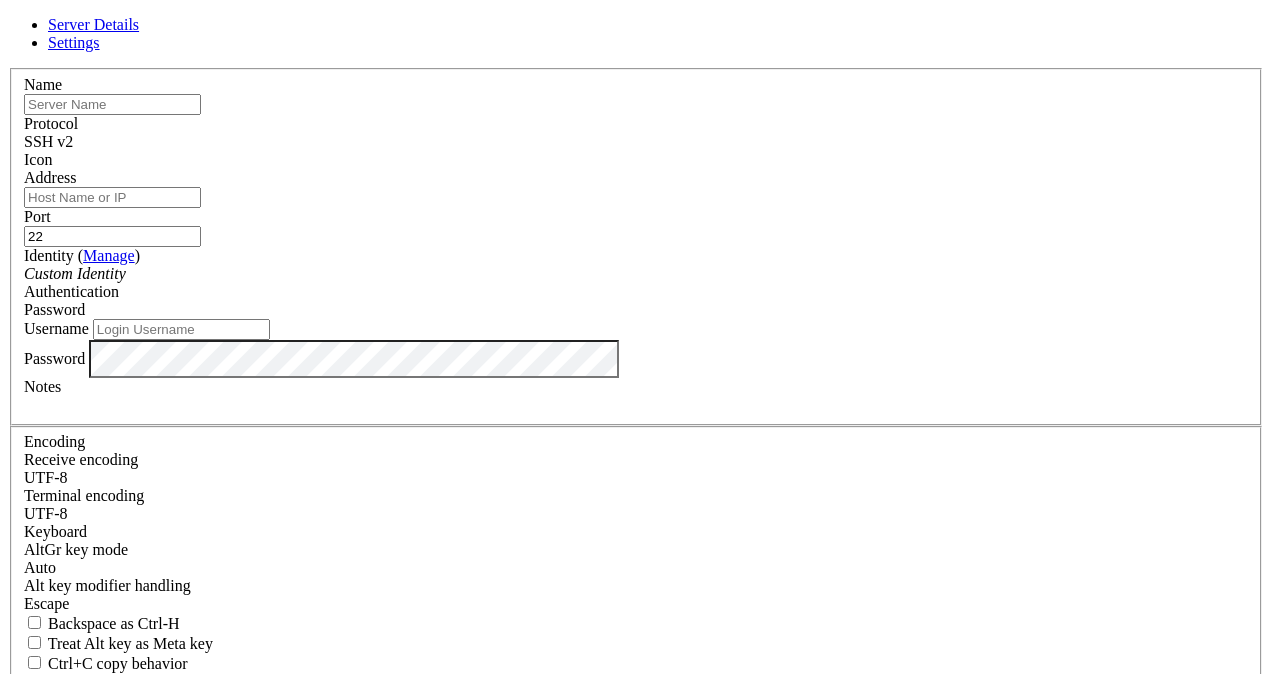 click at bounding box center (8, 68) 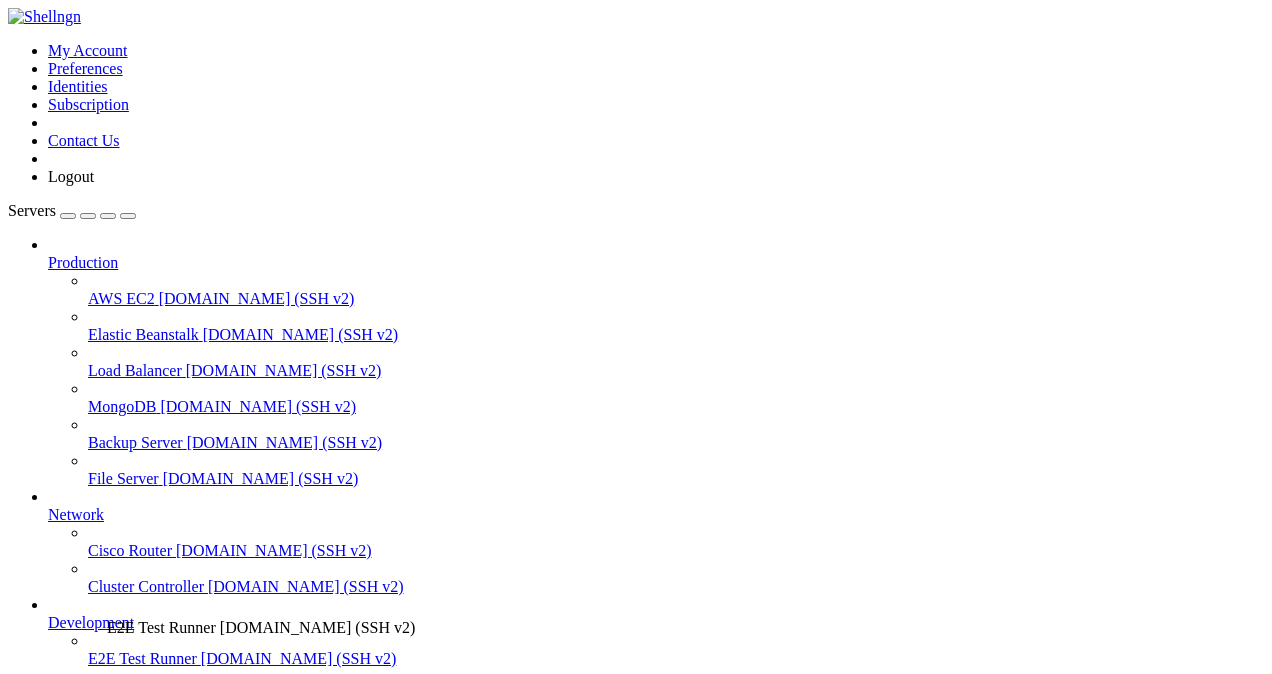 drag, startPoint x: 134, startPoint y: 590, endPoint x: 102, endPoint y: 610, distance: 37.735924 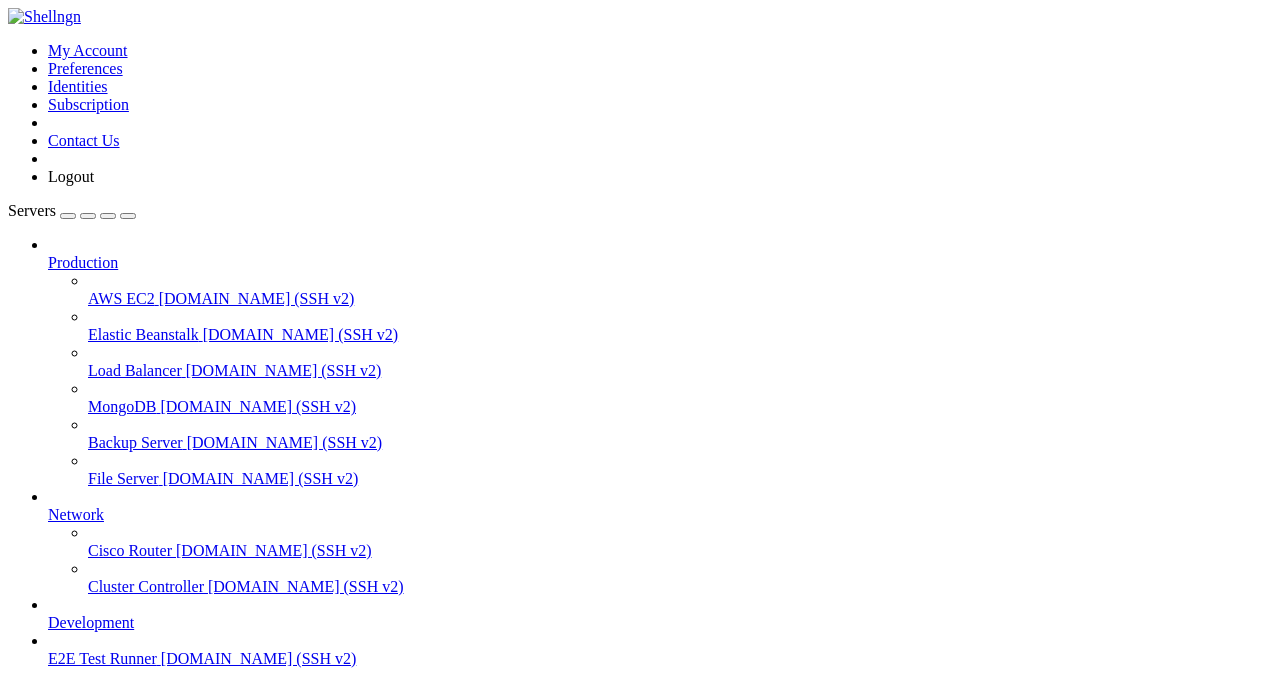click on "ssh" at bounding box center [58, 694] 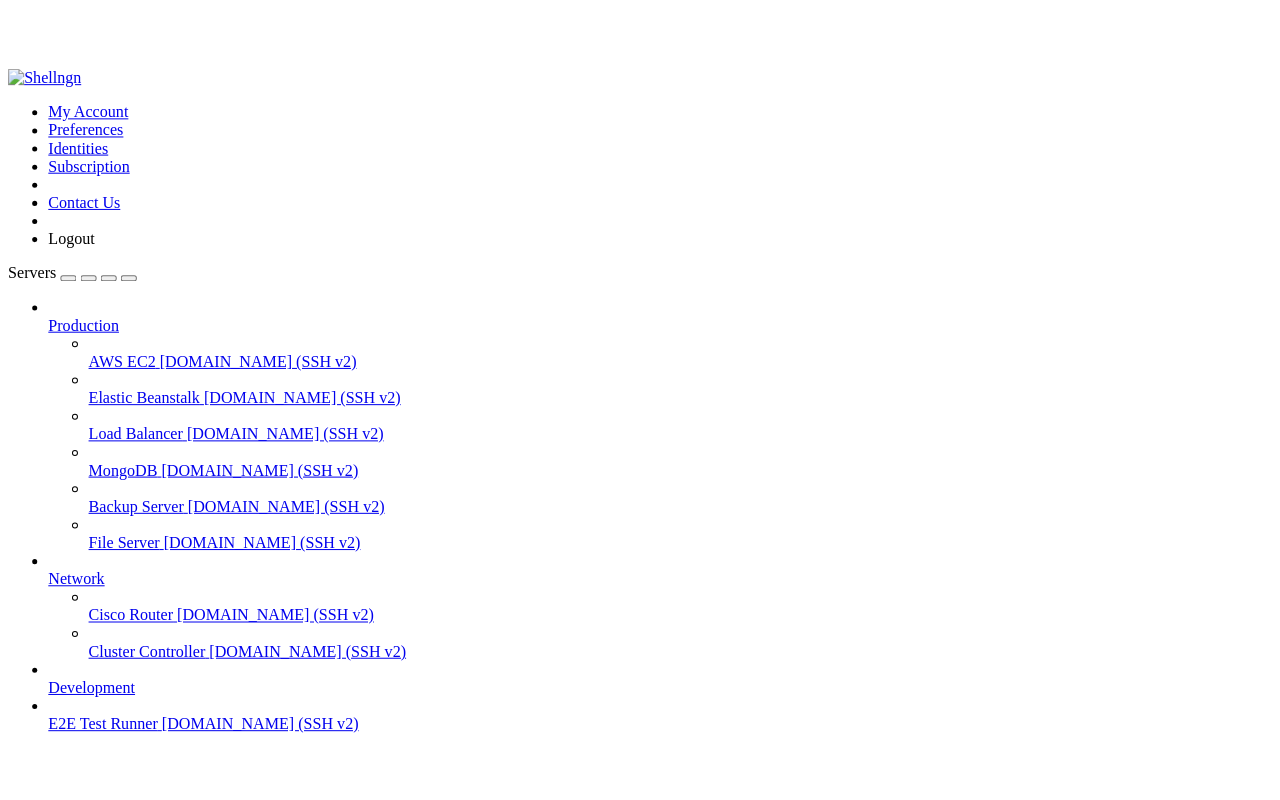 scroll, scrollTop: 67252, scrollLeft: 0, axis: vertical 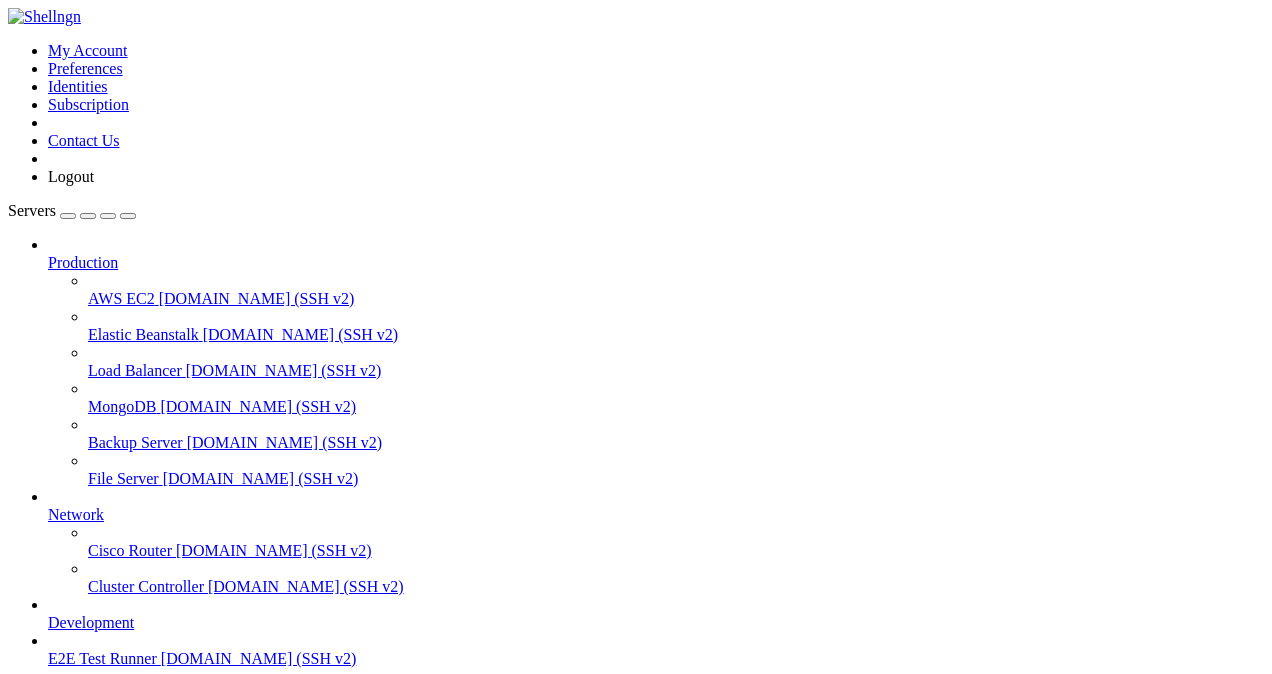 click on "" at bounding box center (38, 1098) 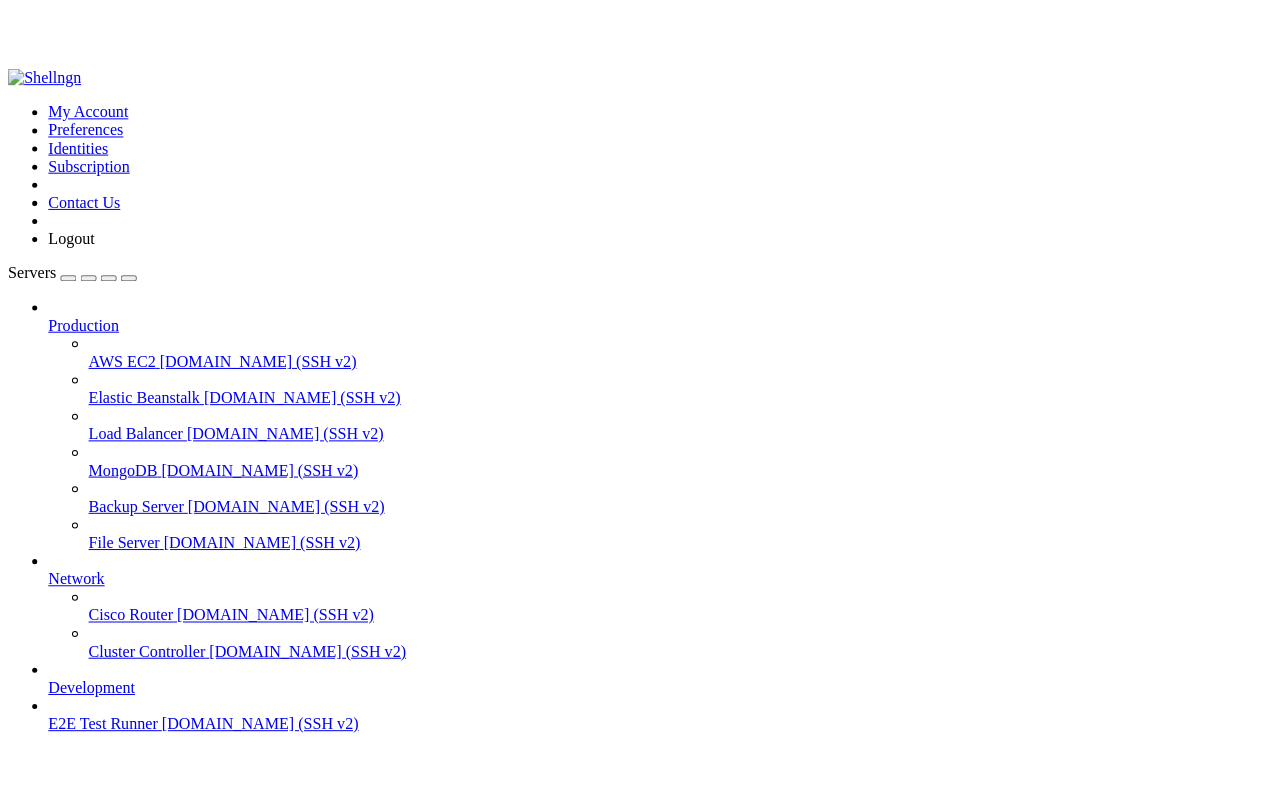 scroll, scrollTop: 7, scrollLeft: 0, axis: vertical 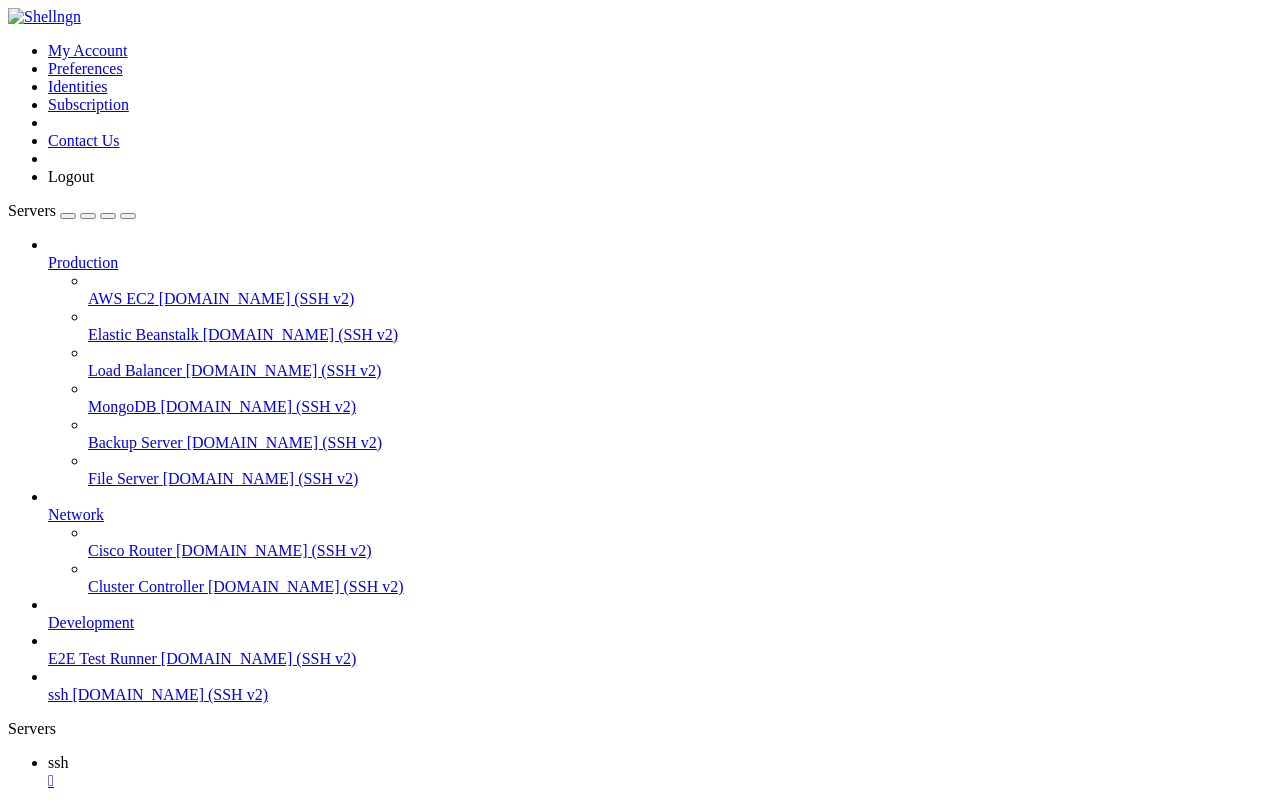 drag, startPoint x: 8, startPoint y: 1109, endPoint x: 357, endPoint y: 1197, distance: 359.9236 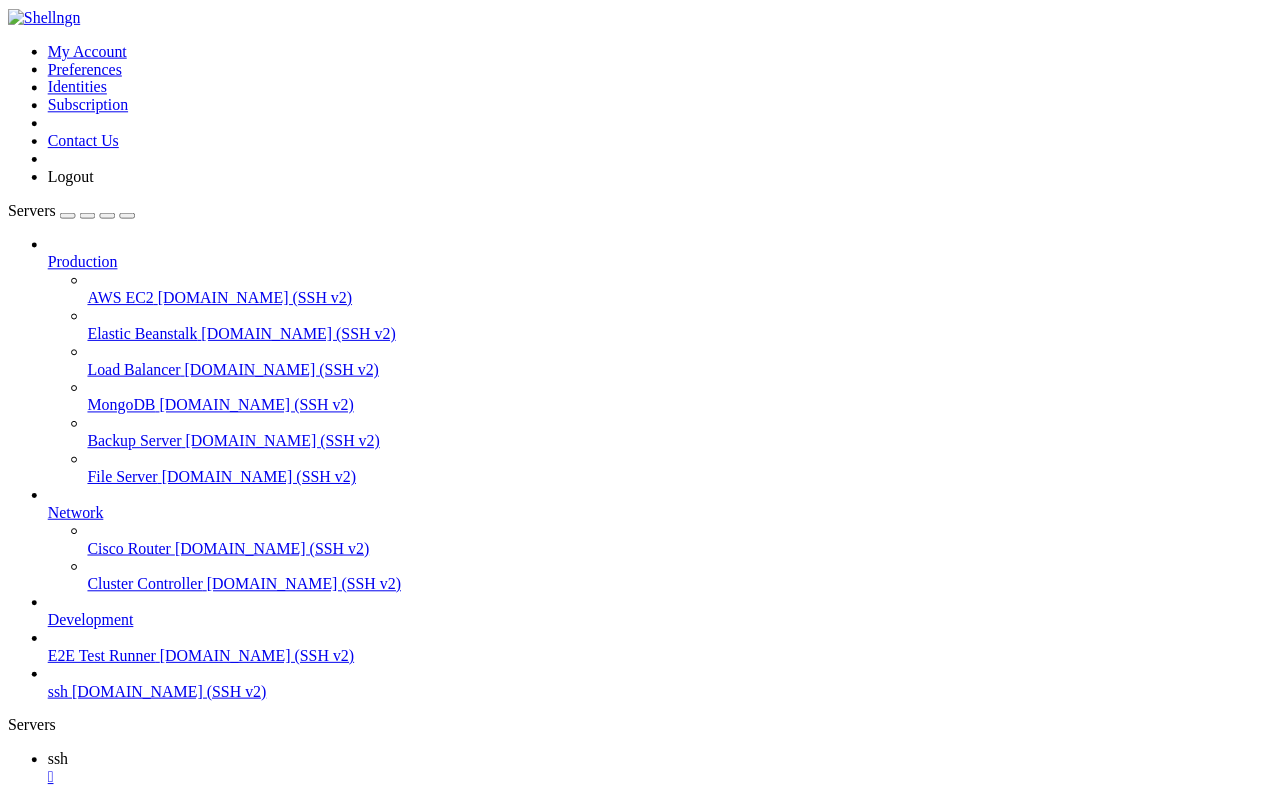scroll, scrollTop: 11, scrollLeft: 0, axis: vertical 